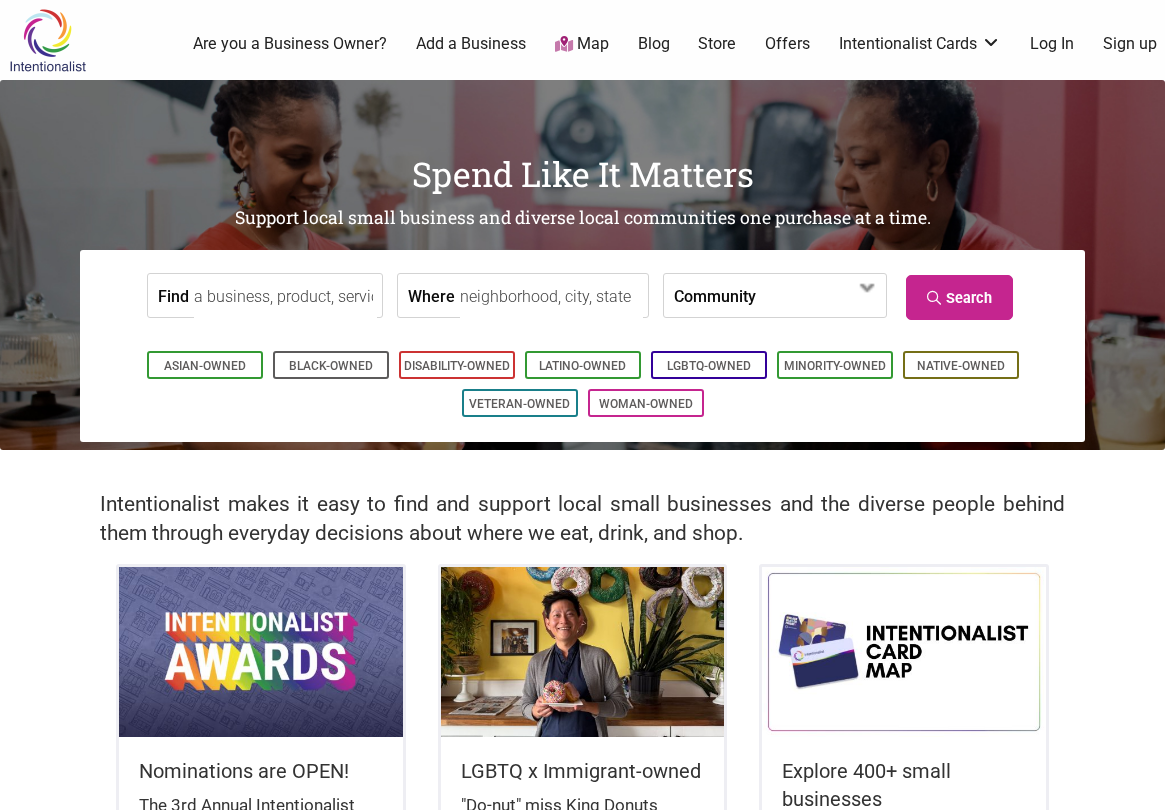 scroll, scrollTop: 0, scrollLeft: 0, axis: both 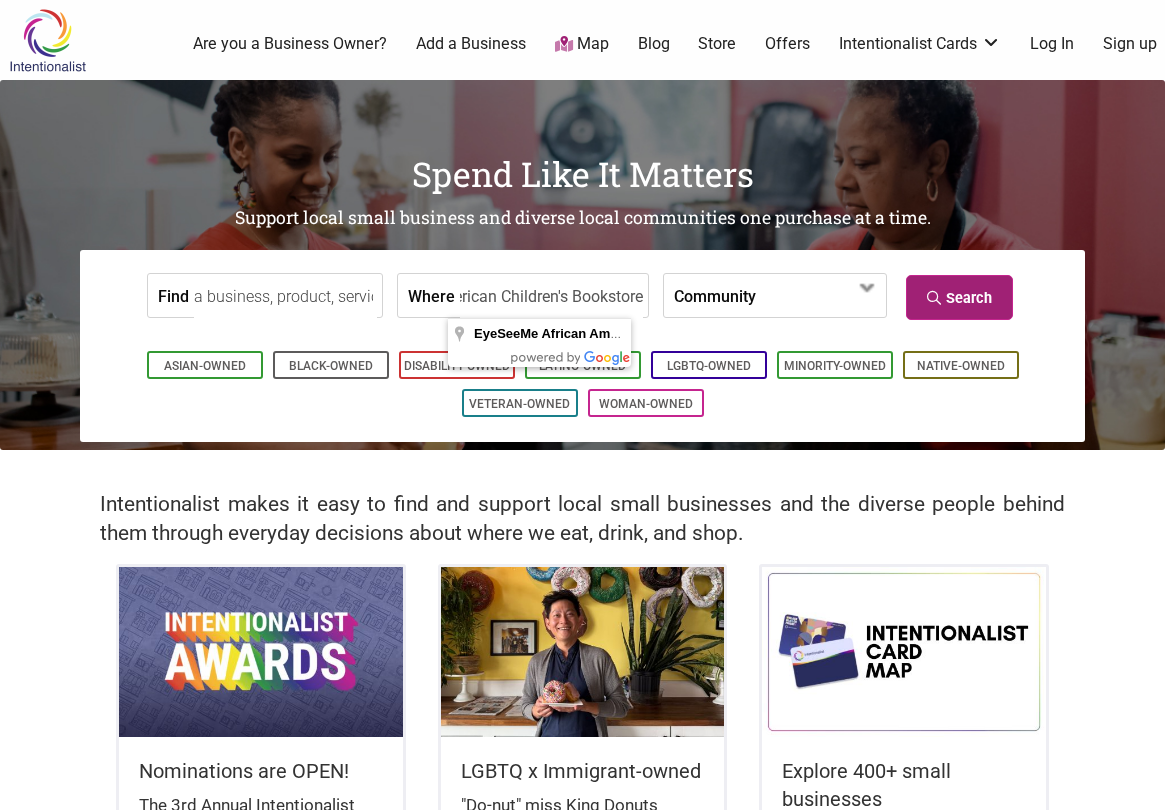 type on "EyeSeeMe African American Children's Bookstore" 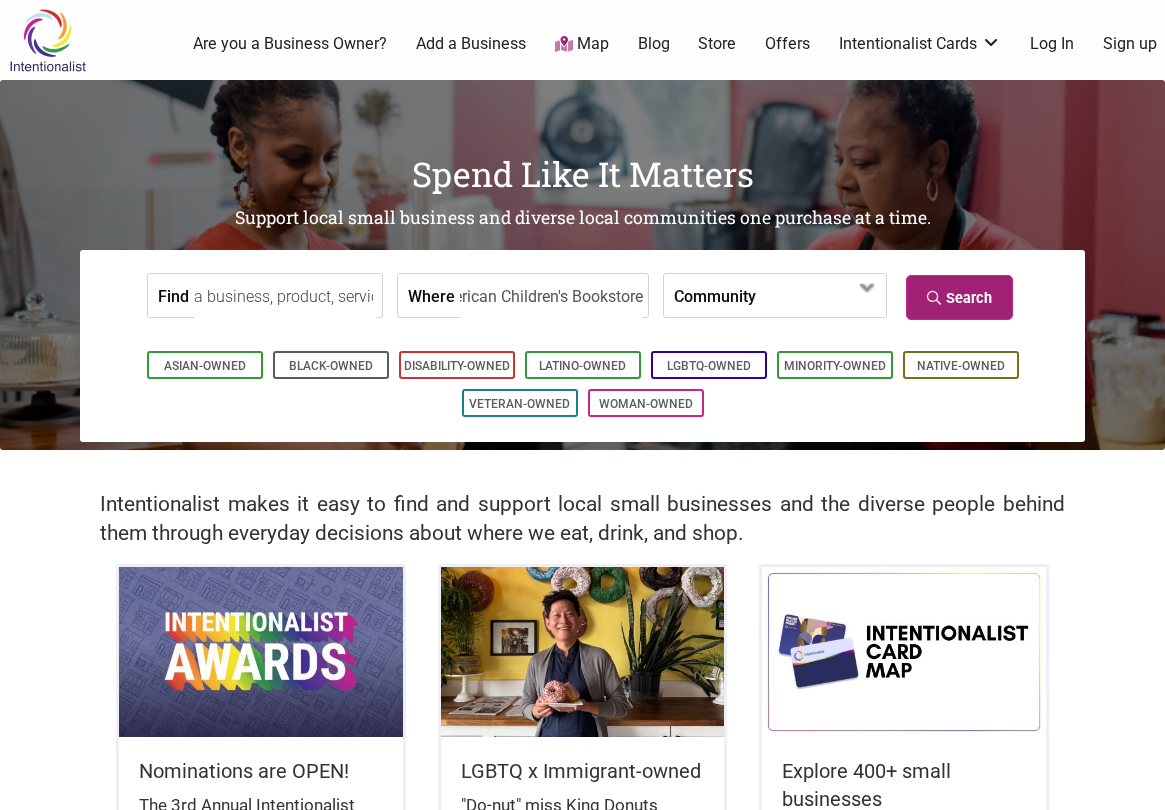 scroll, scrollTop: 0, scrollLeft: 0, axis: both 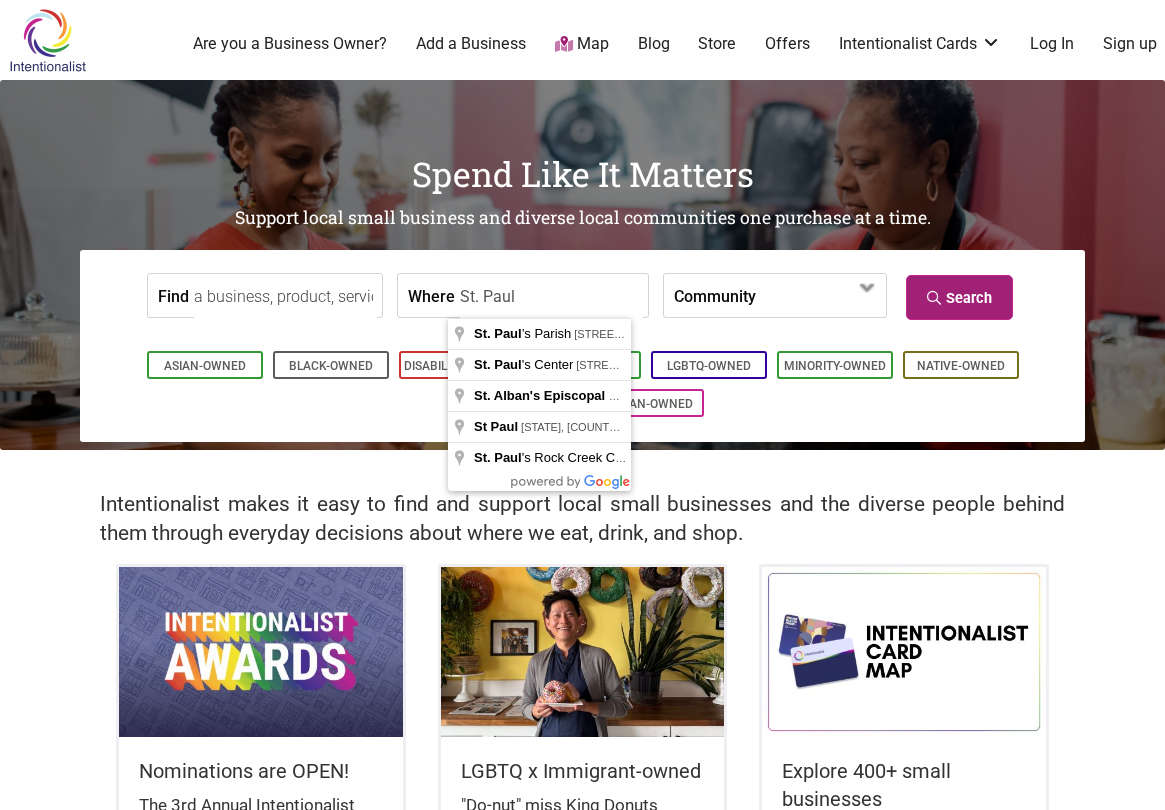 type on "St. Paul" 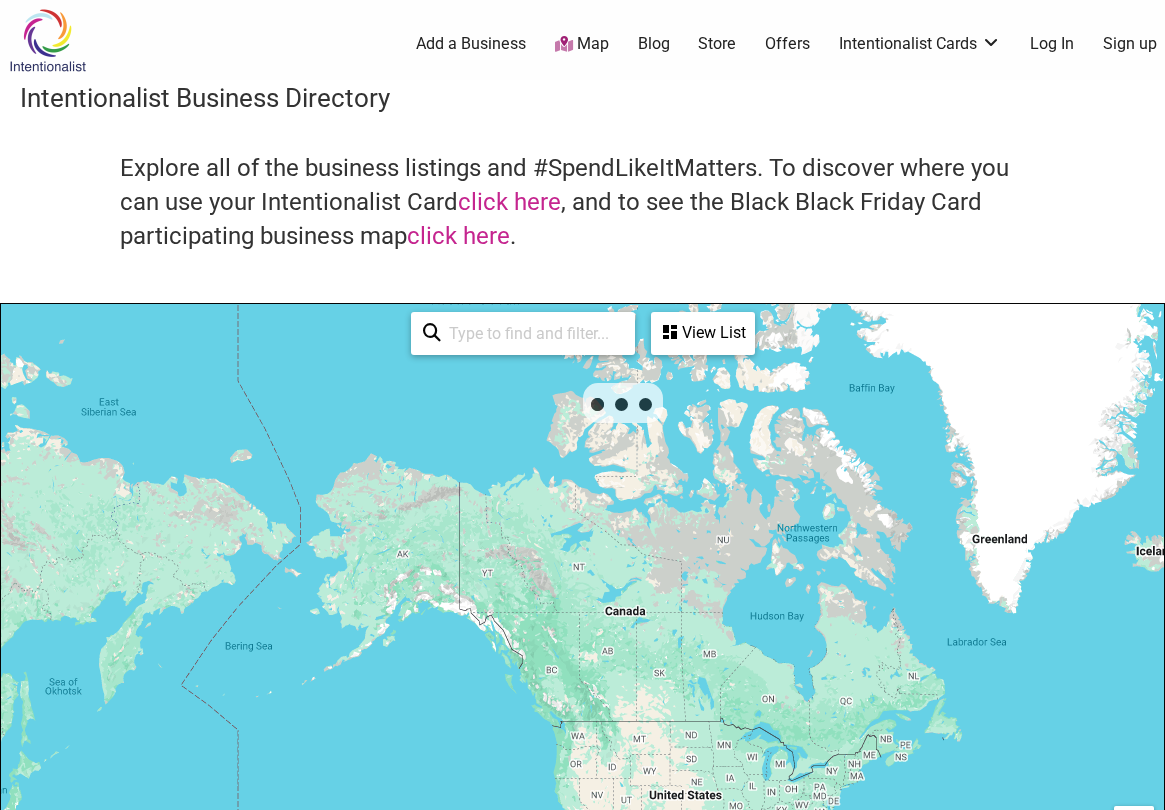 scroll, scrollTop: 500, scrollLeft: 0, axis: vertical 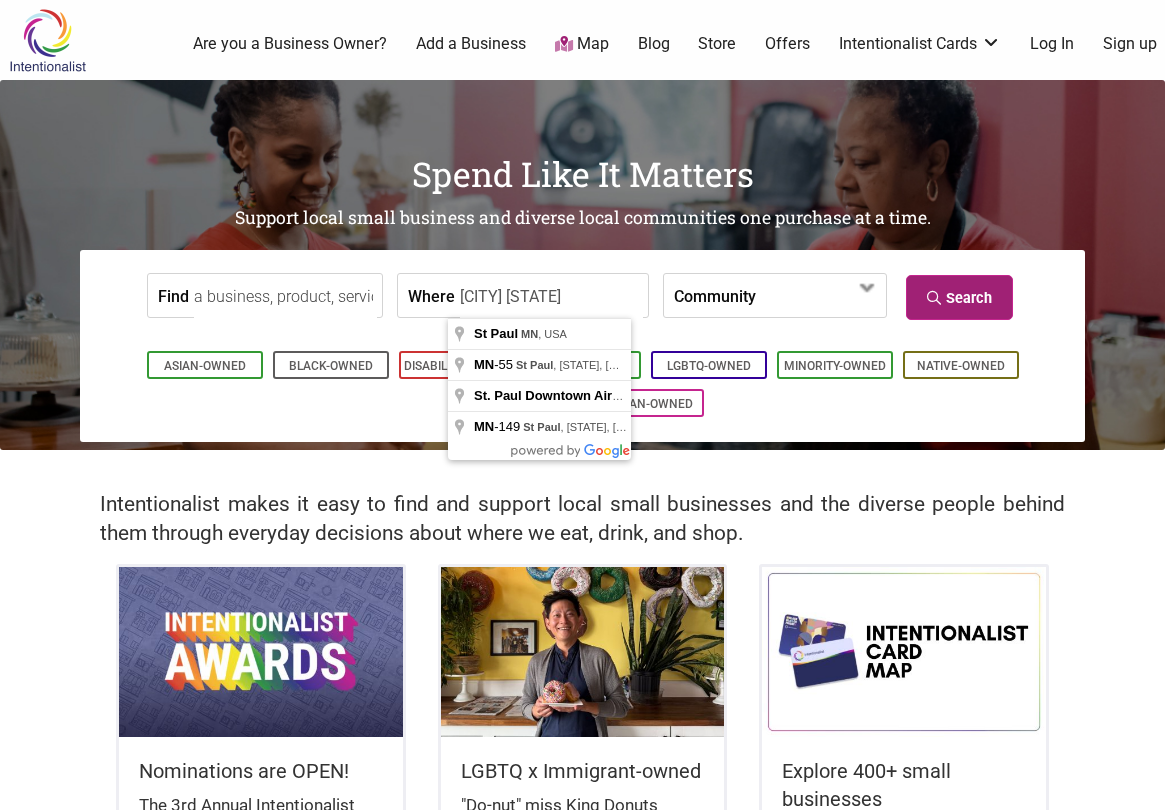 type on "[CITY] [STATE]" 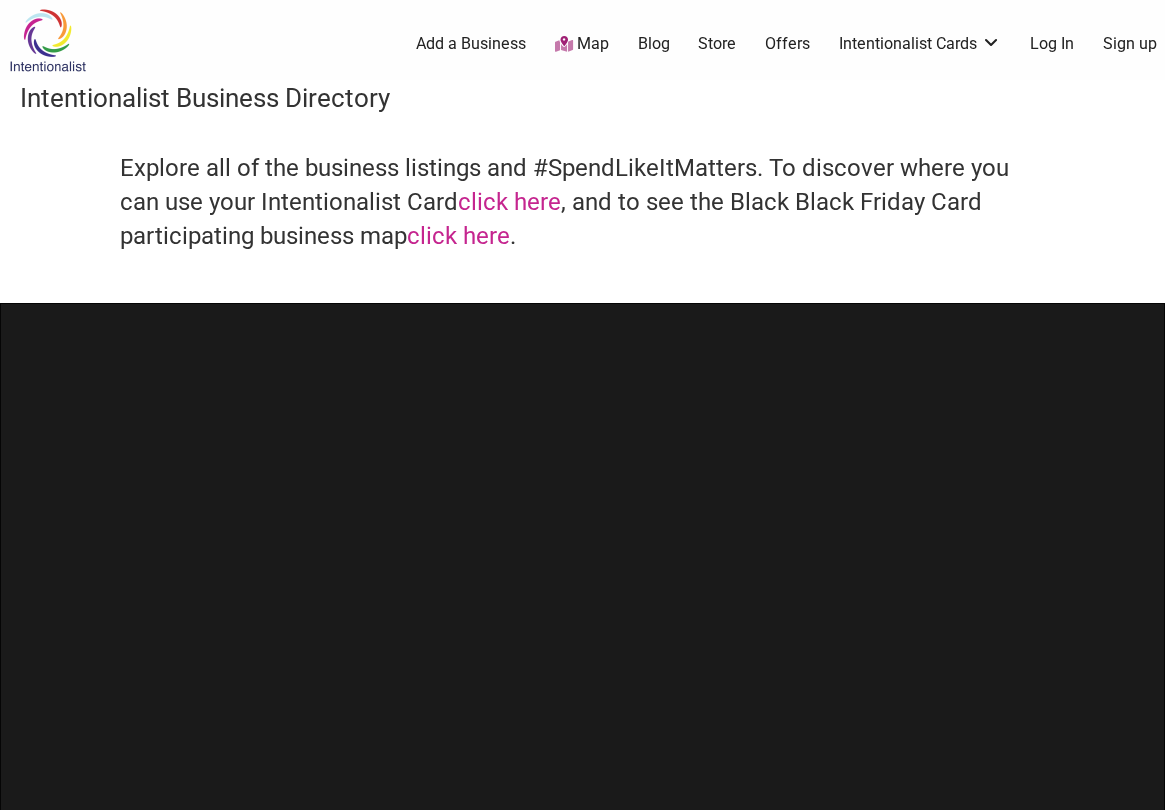 scroll, scrollTop: 0, scrollLeft: 0, axis: both 